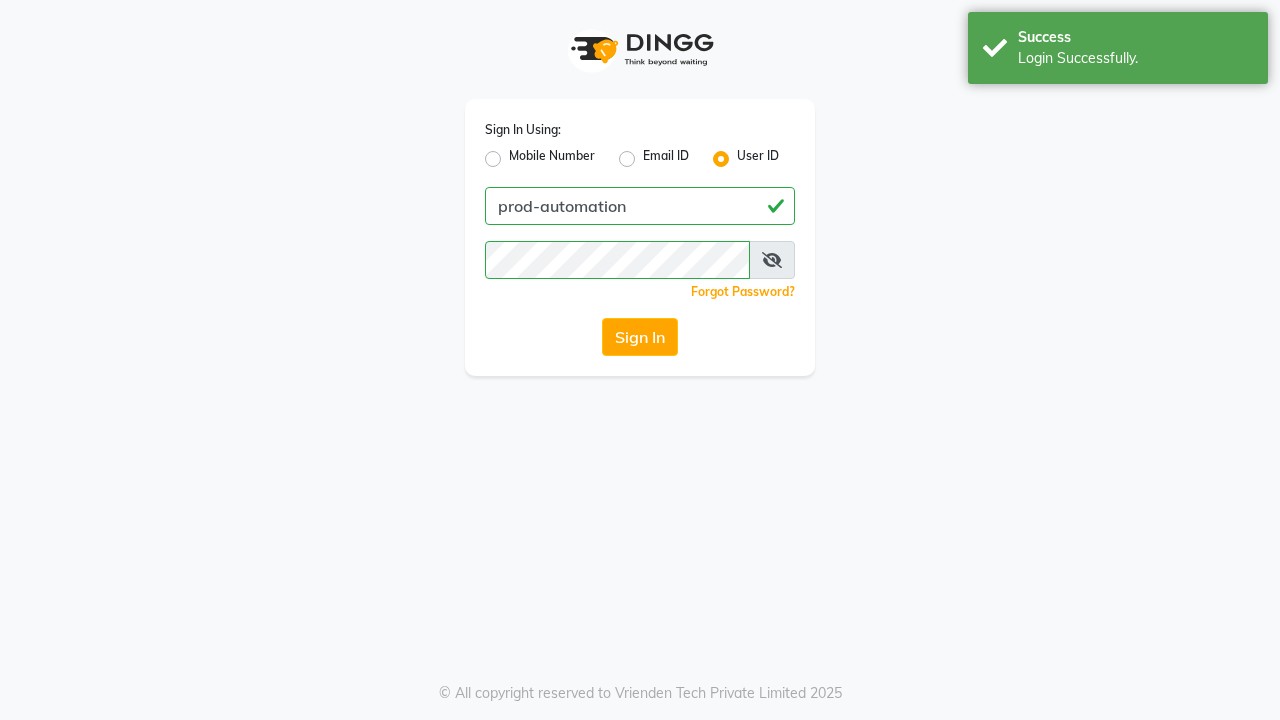 scroll, scrollTop: 0, scrollLeft: 0, axis: both 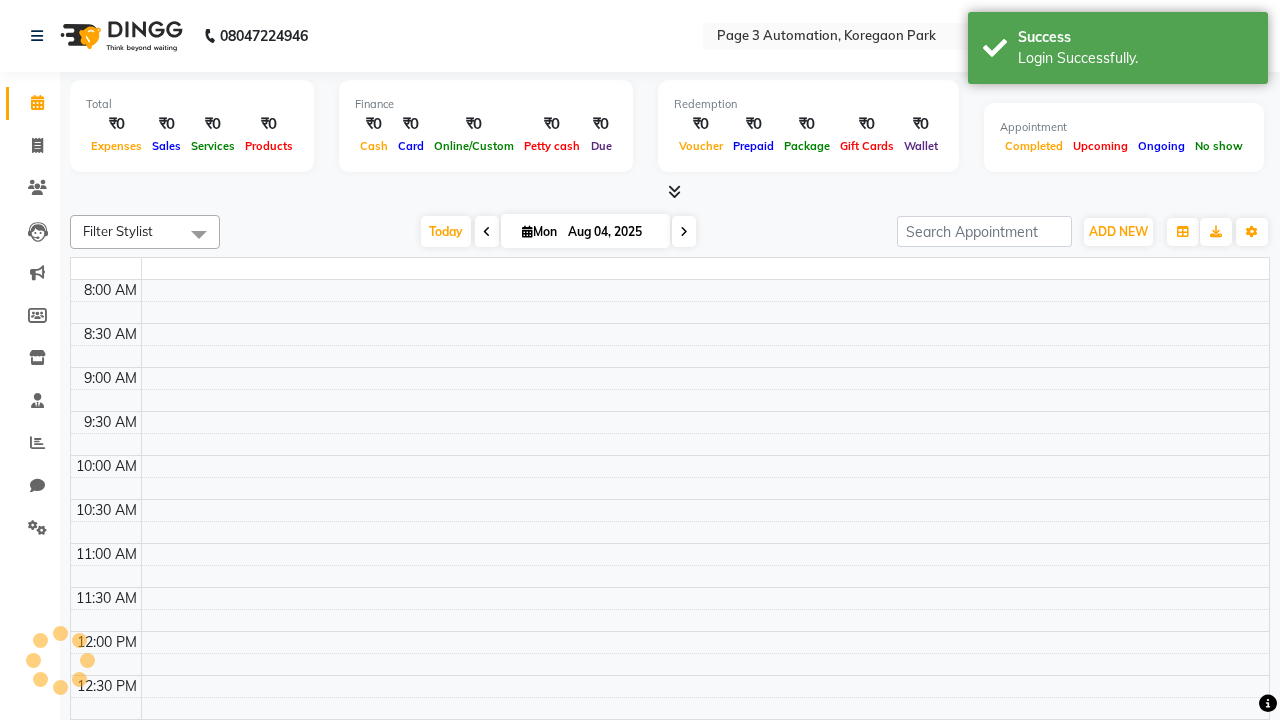 select on "en" 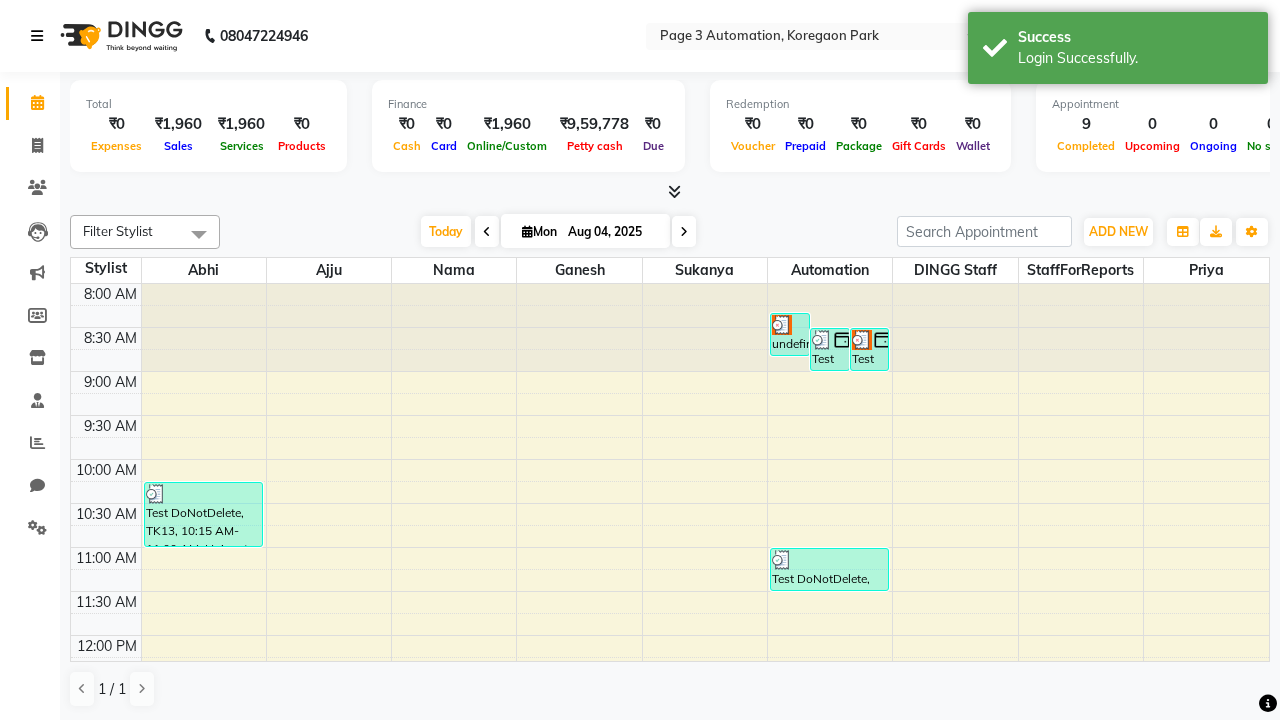click at bounding box center (37, 36) 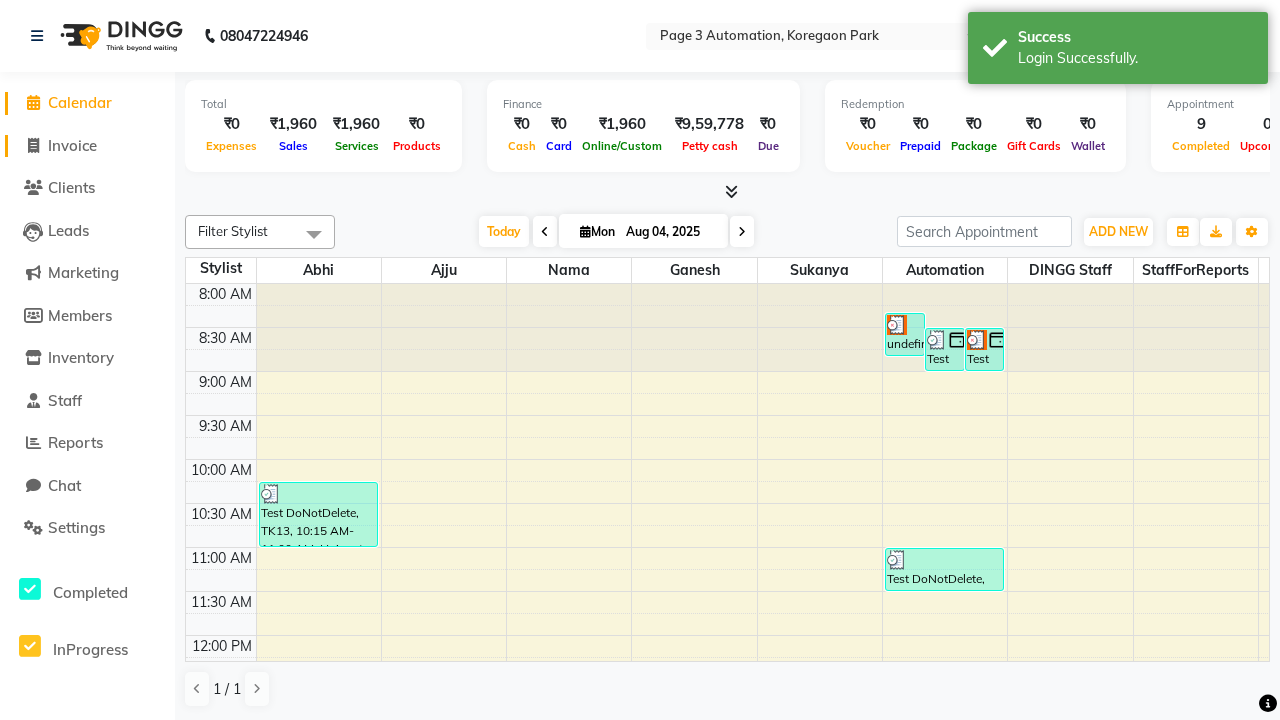 click on "Invoice" 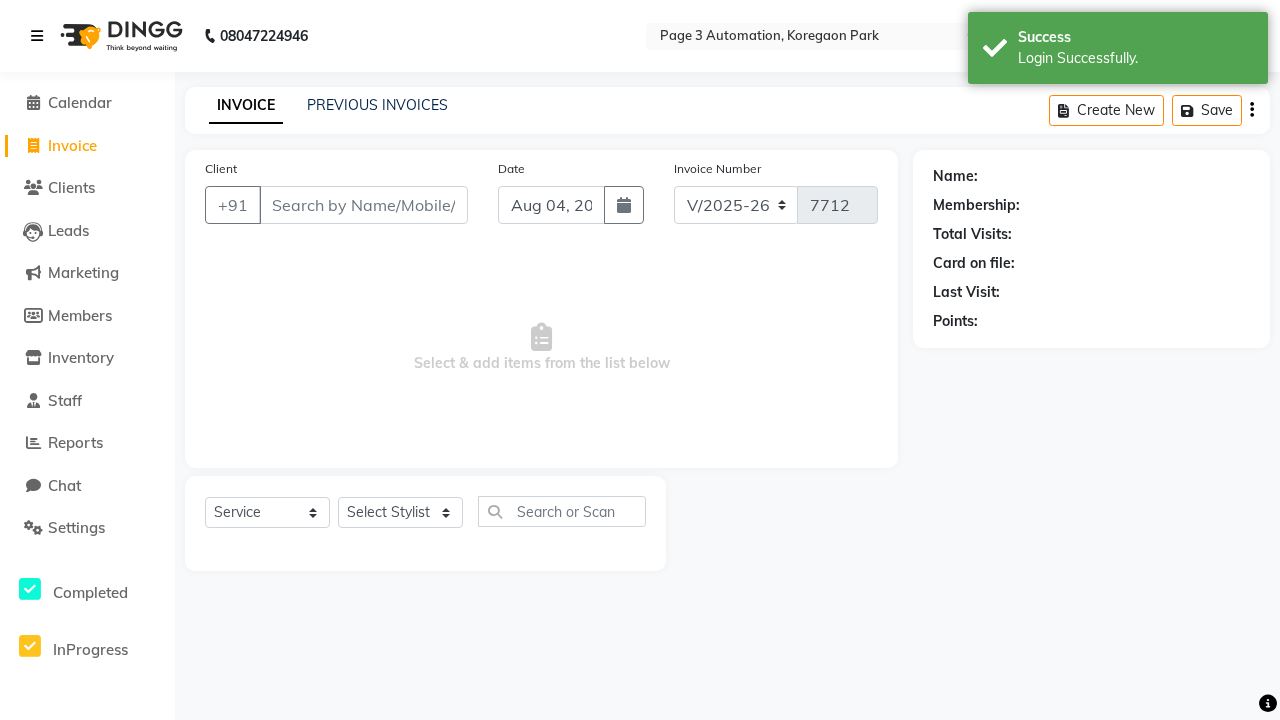 click at bounding box center (37, 36) 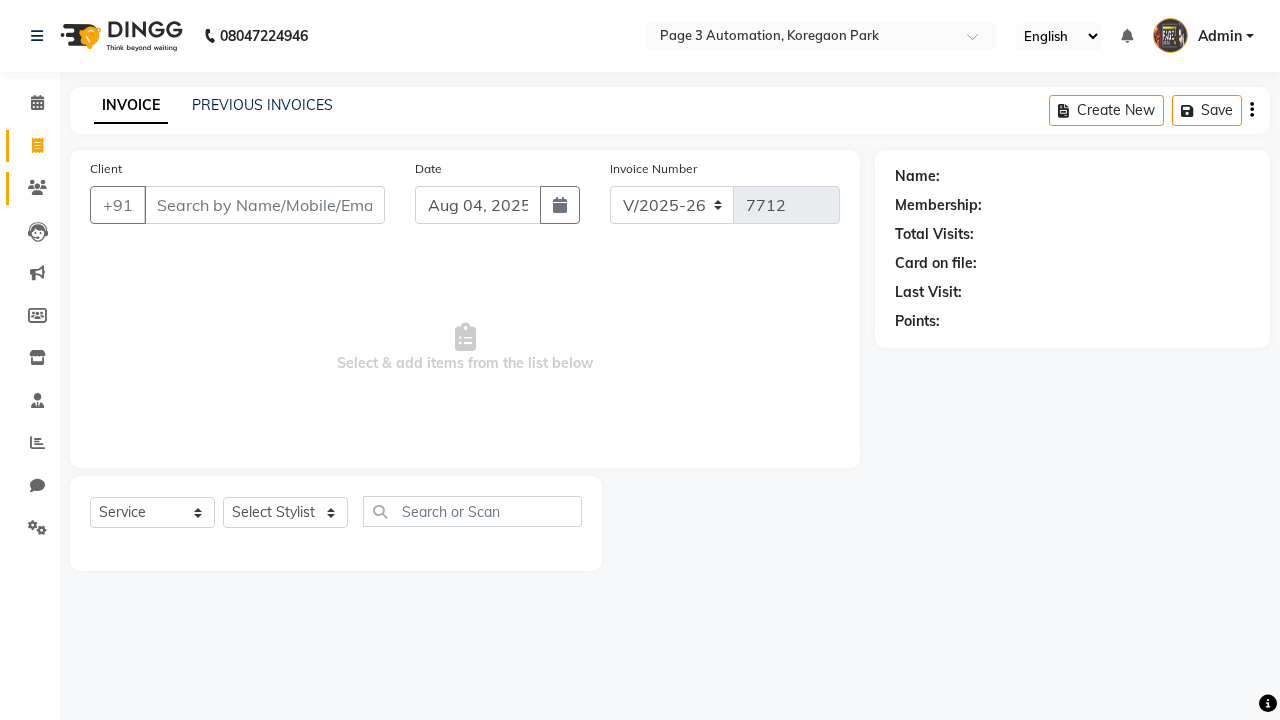 click 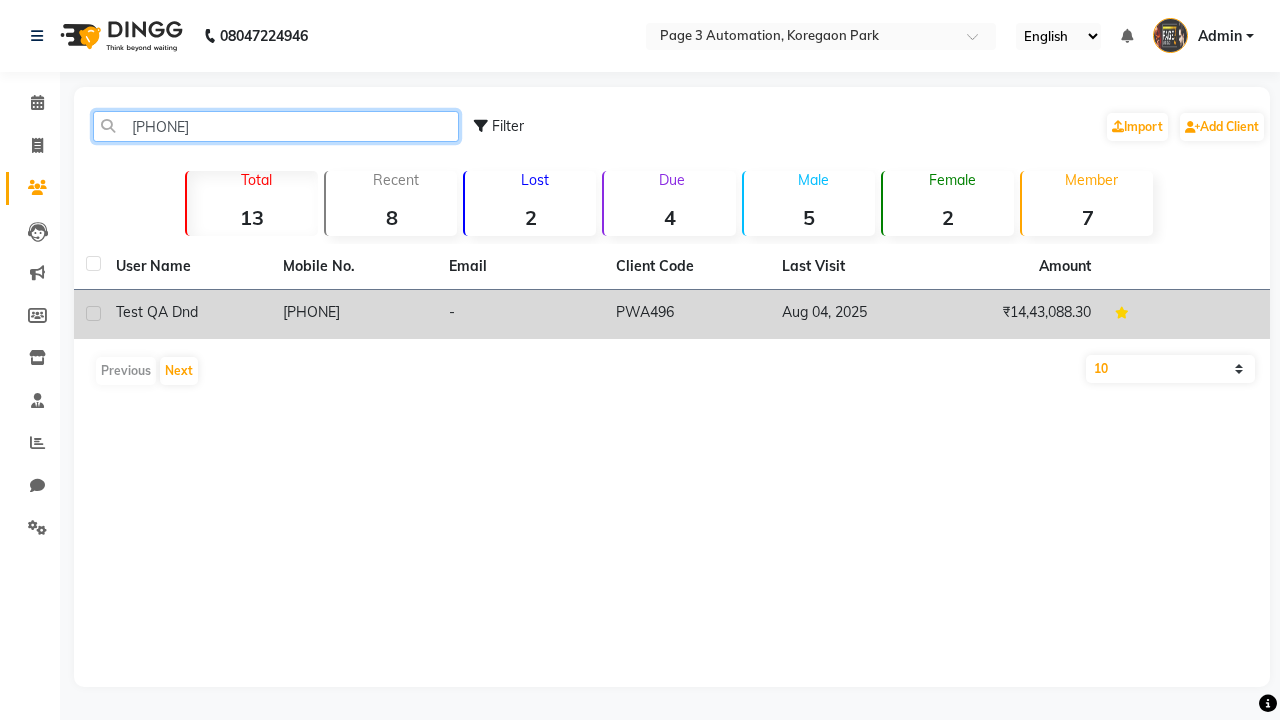 type on "[PHONE]" 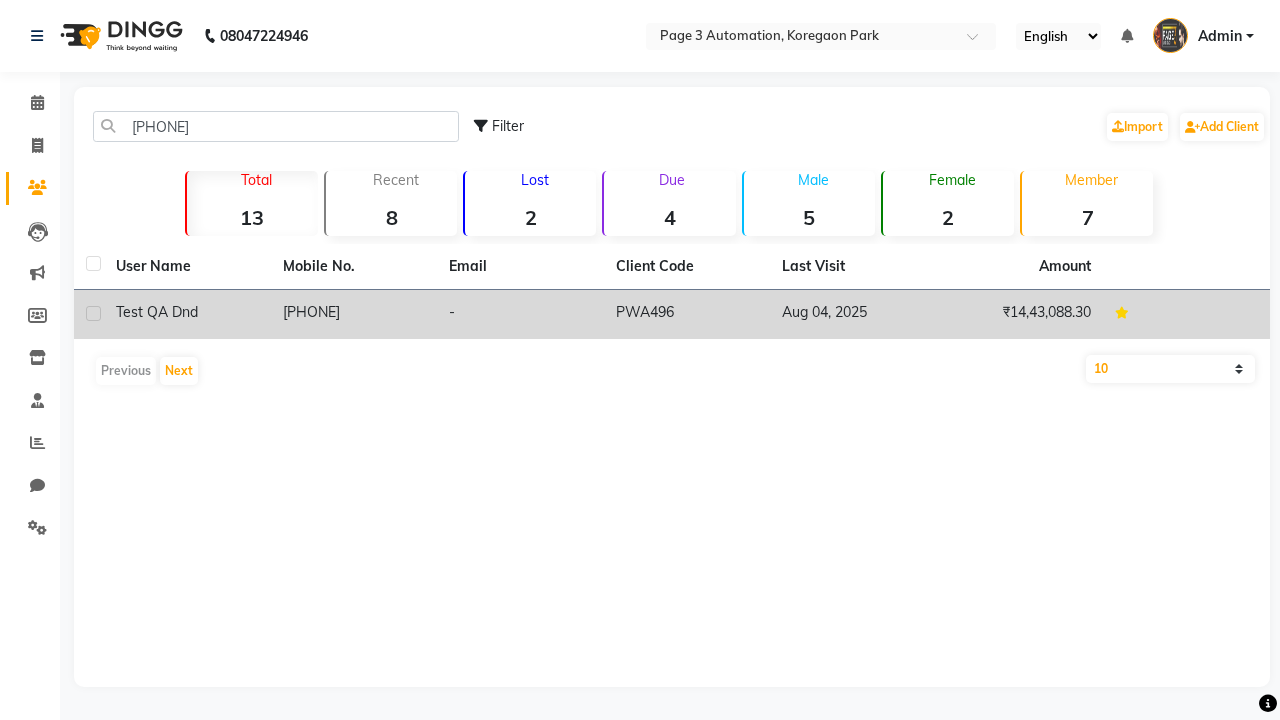 click on "[PHONE]" 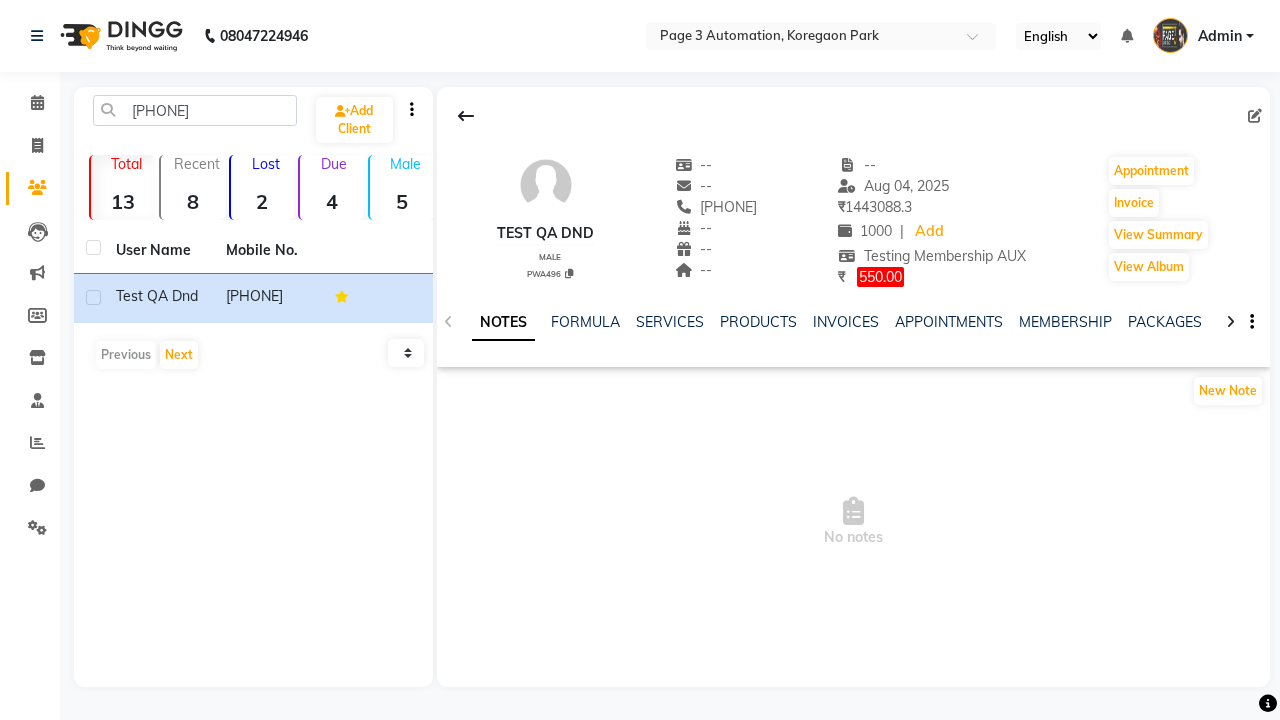 click on "WALLET" 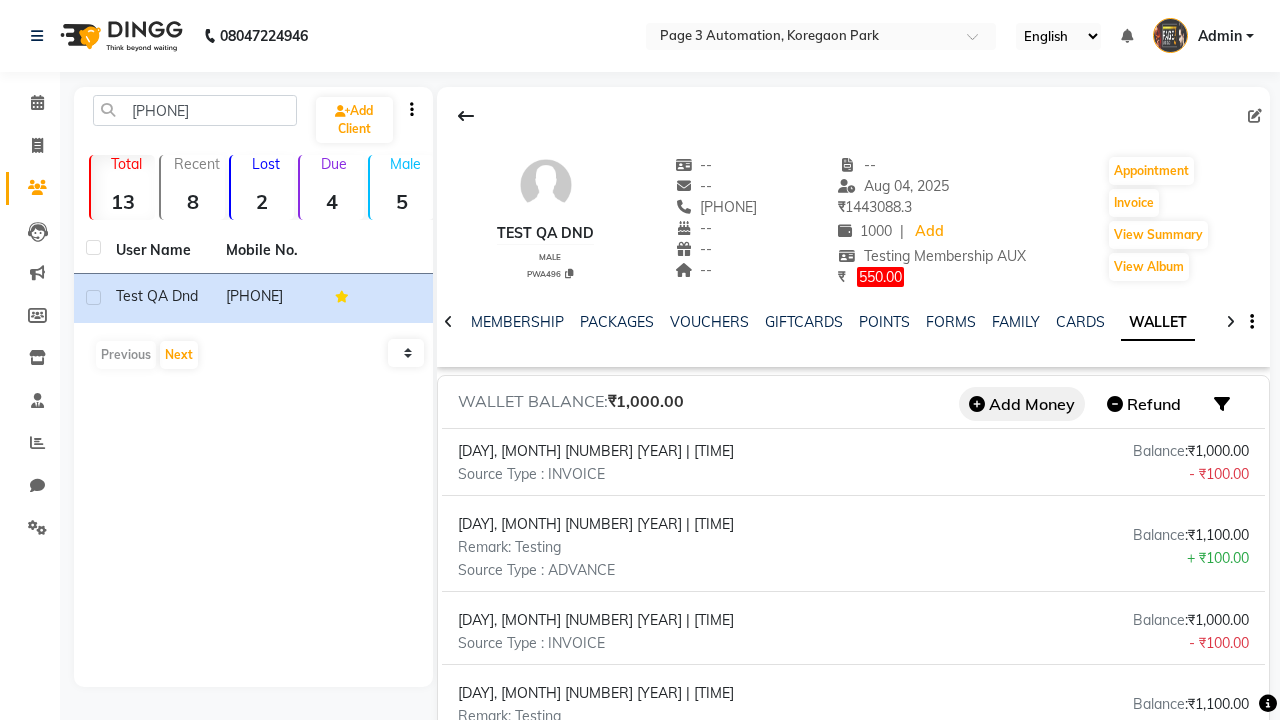 click on "Add Money" 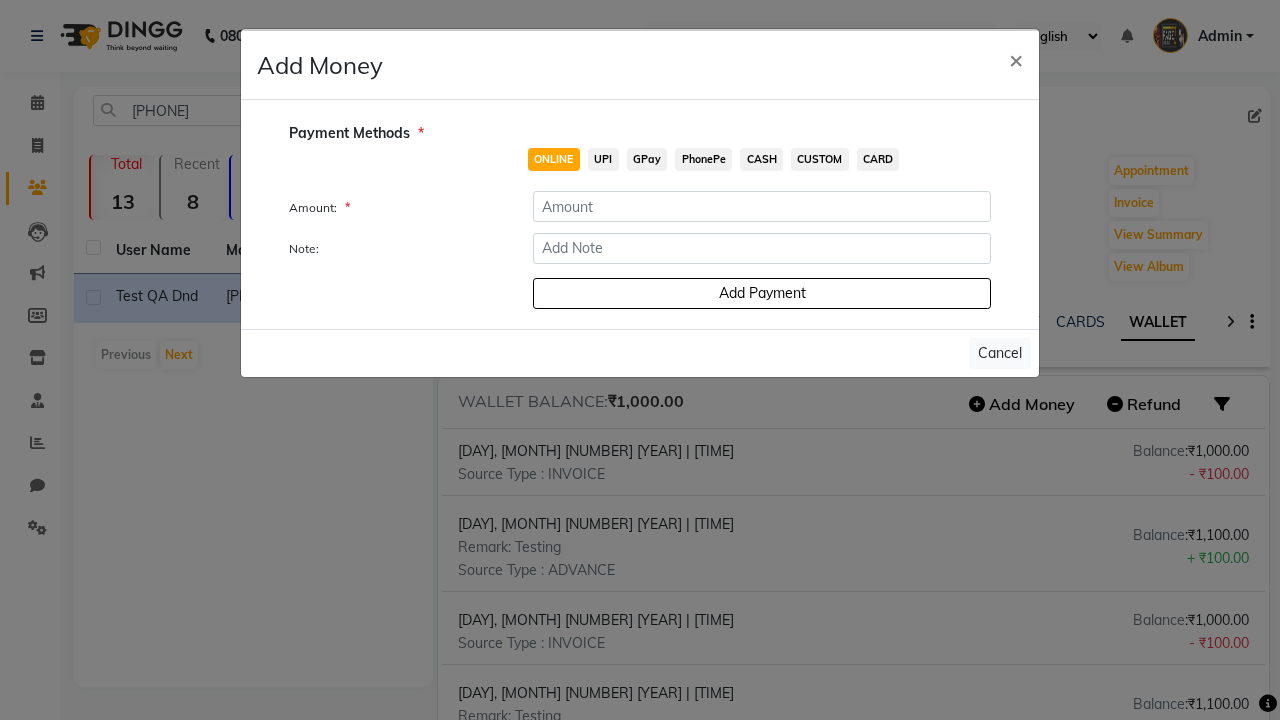 click on "ONLINE" 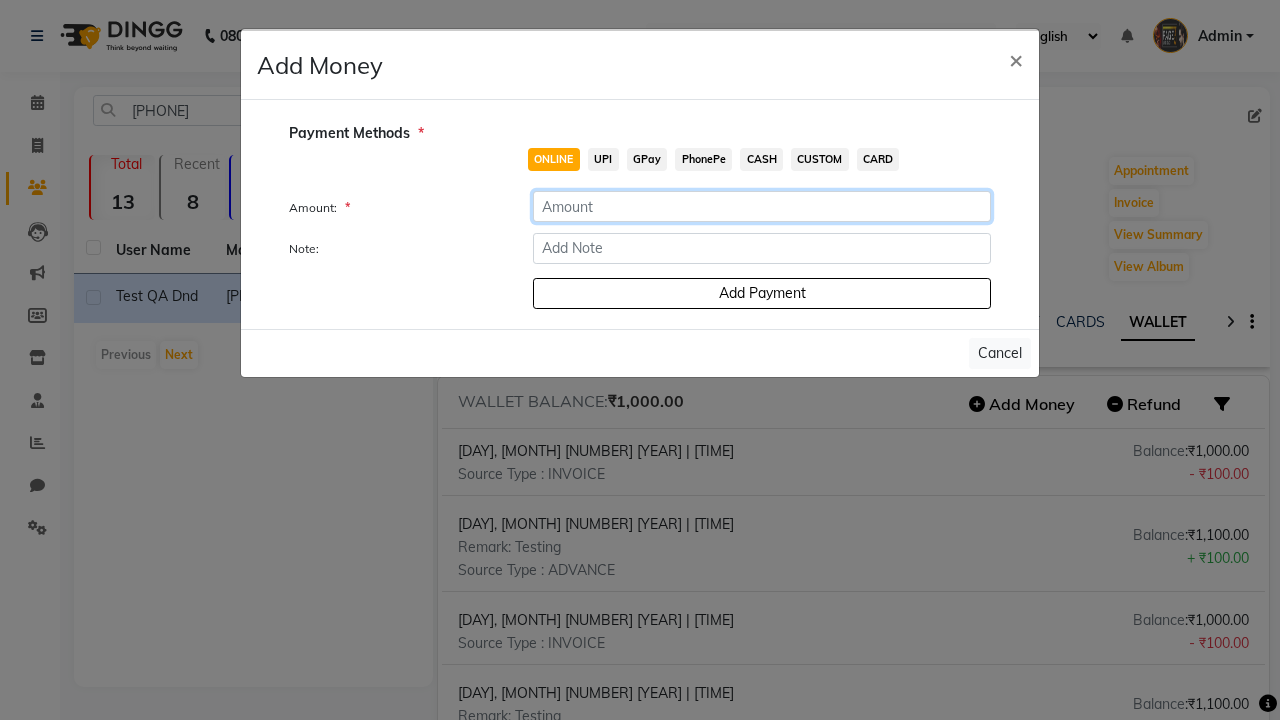 click 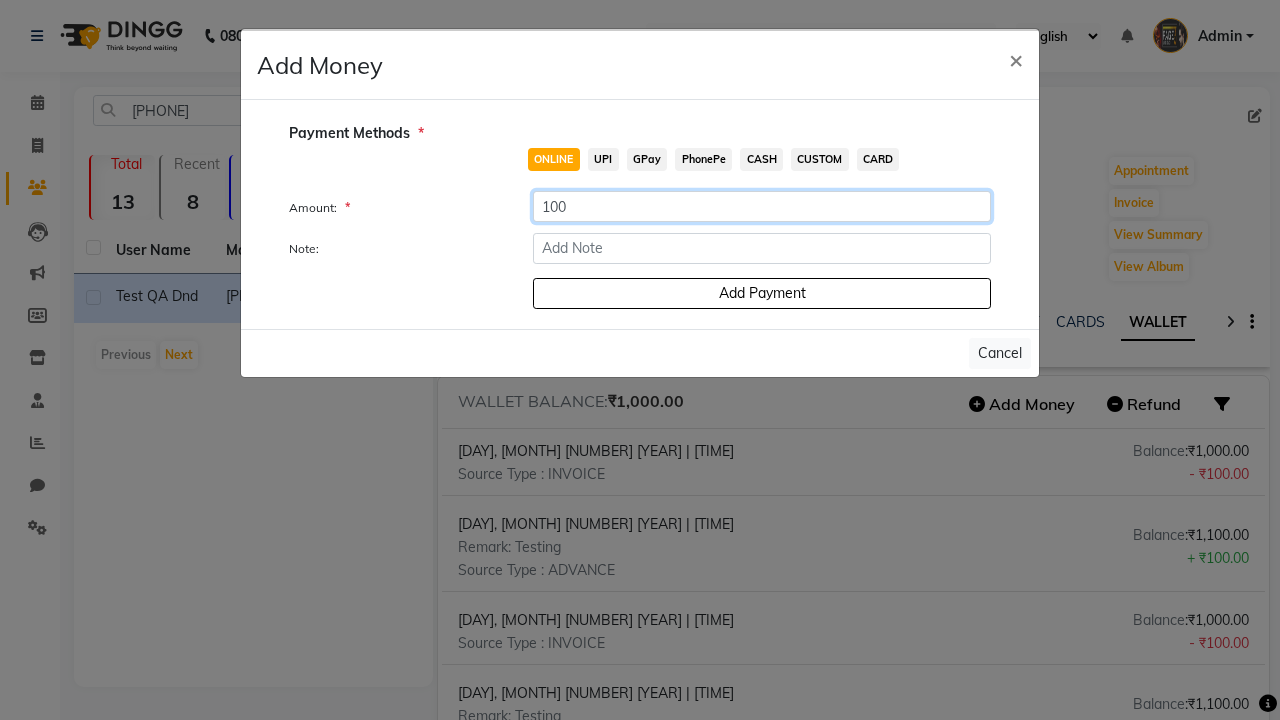 type on "100" 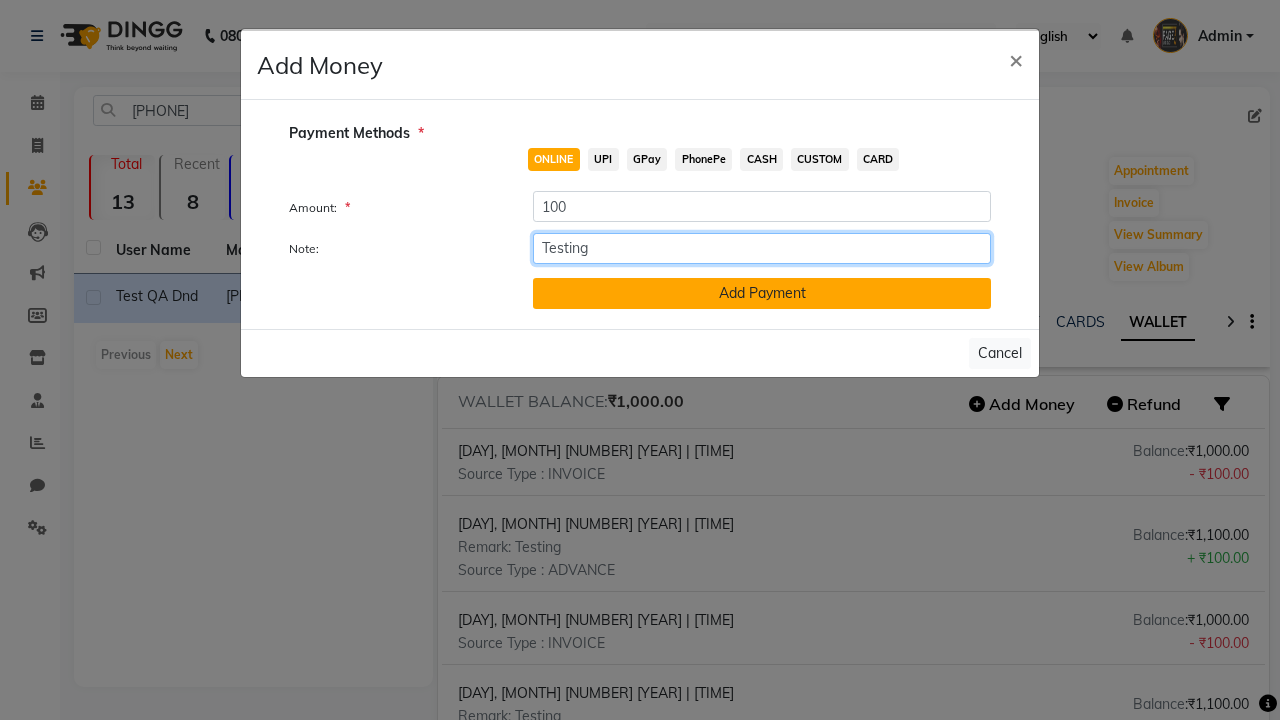 type on "Testing" 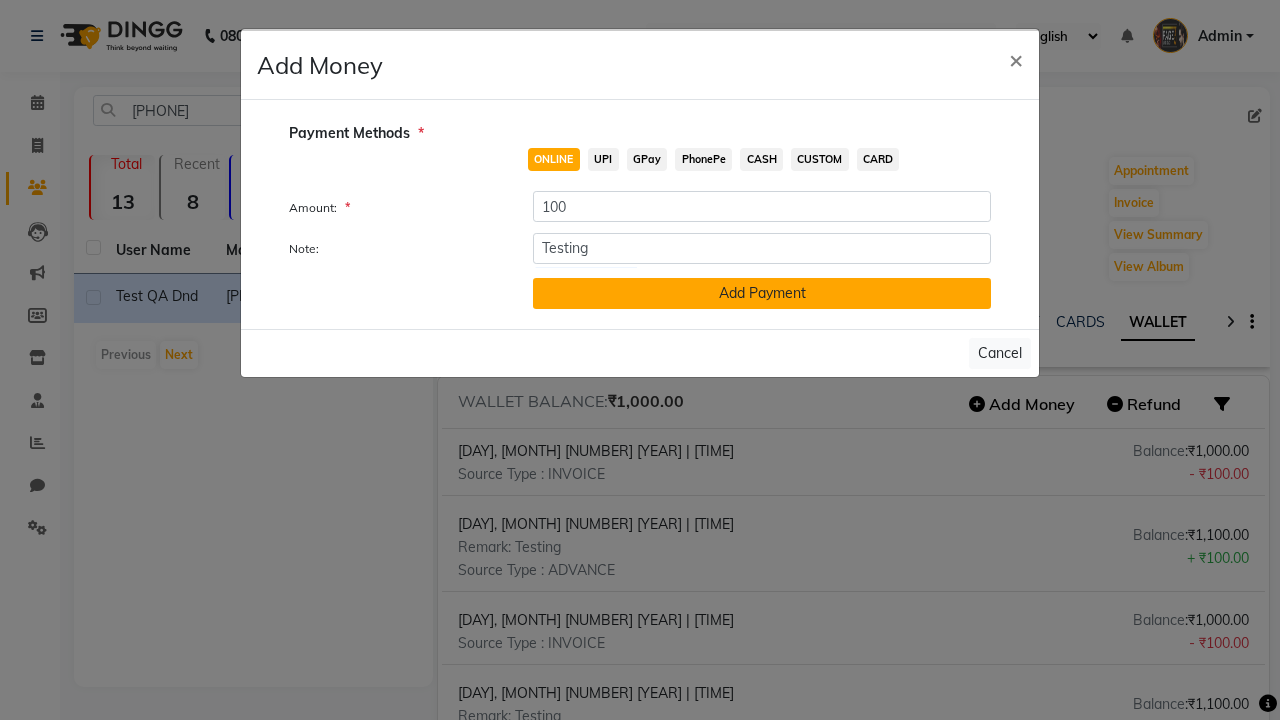 click on "Add Payment" 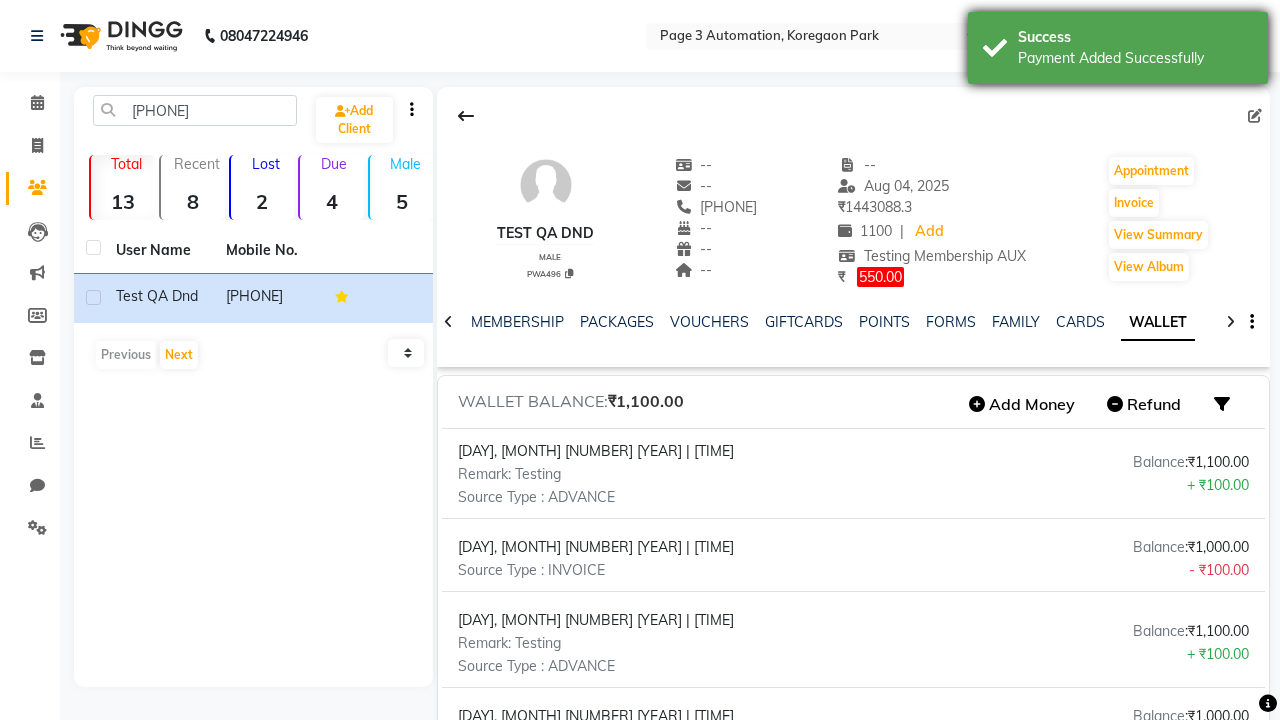 click on "Payment Added Successfully" at bounding box center [1135, 58] 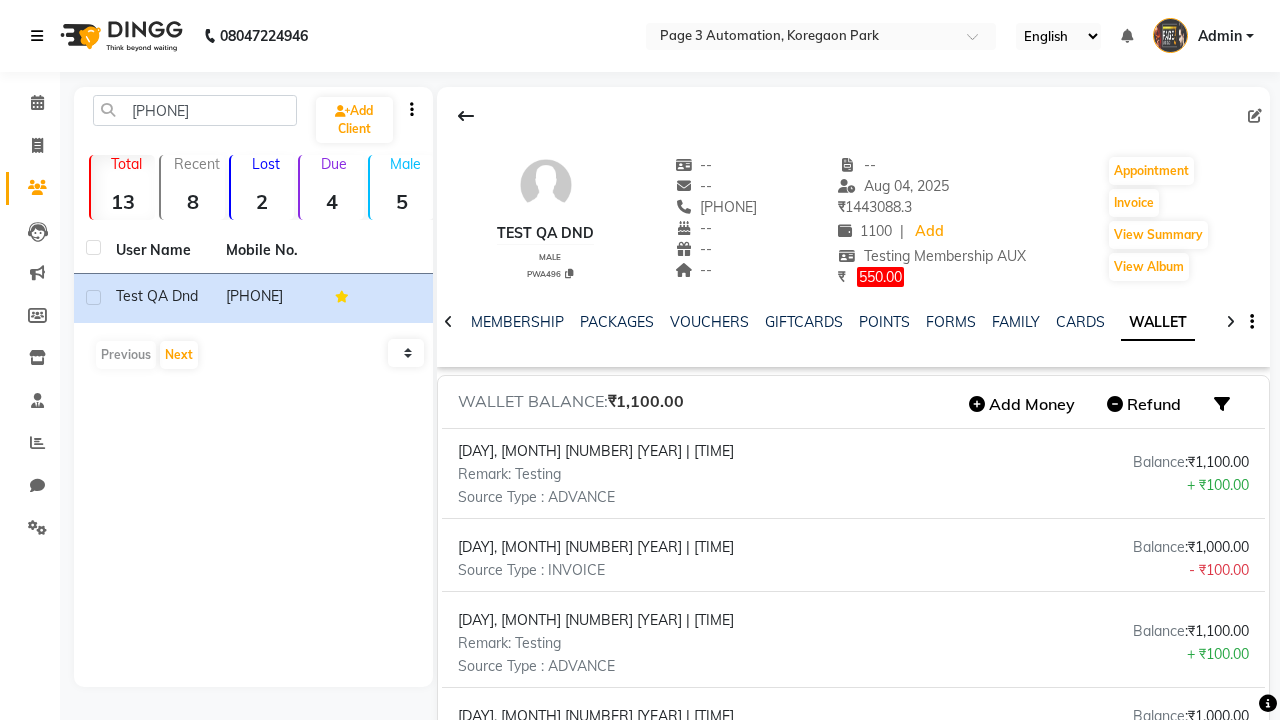 click at bounding box center (37, 36) 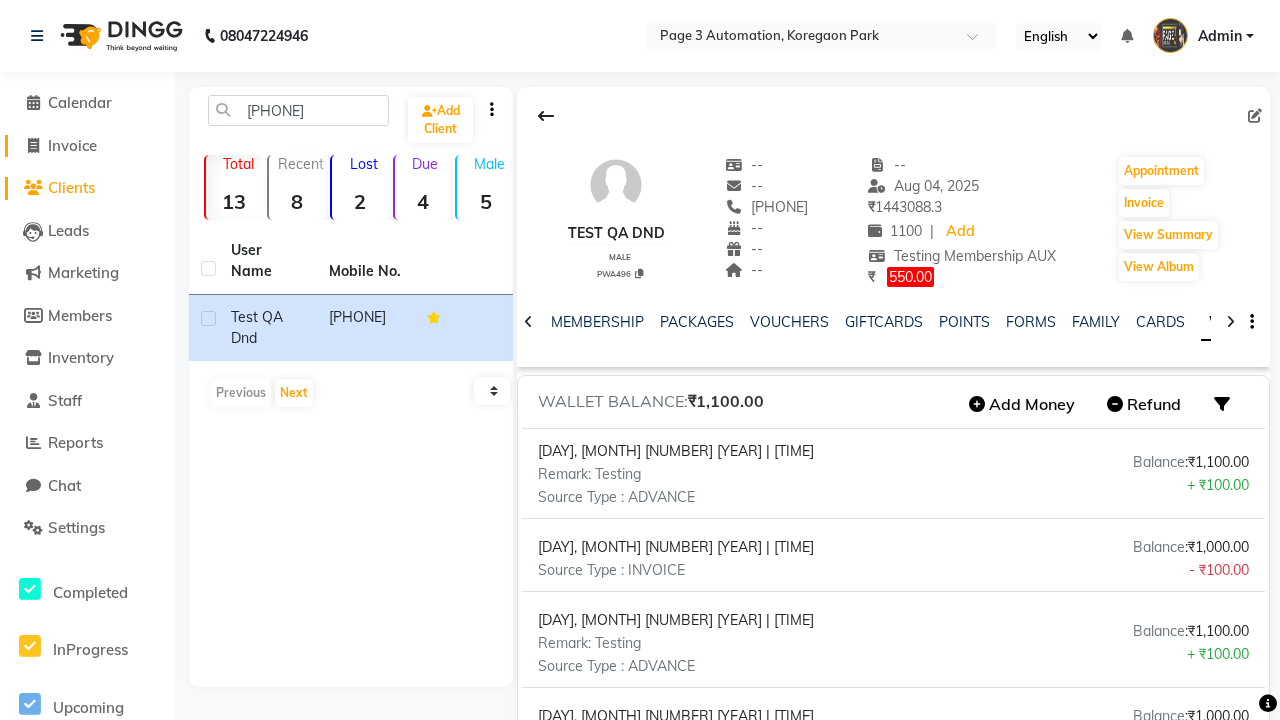 click on "Invoice" 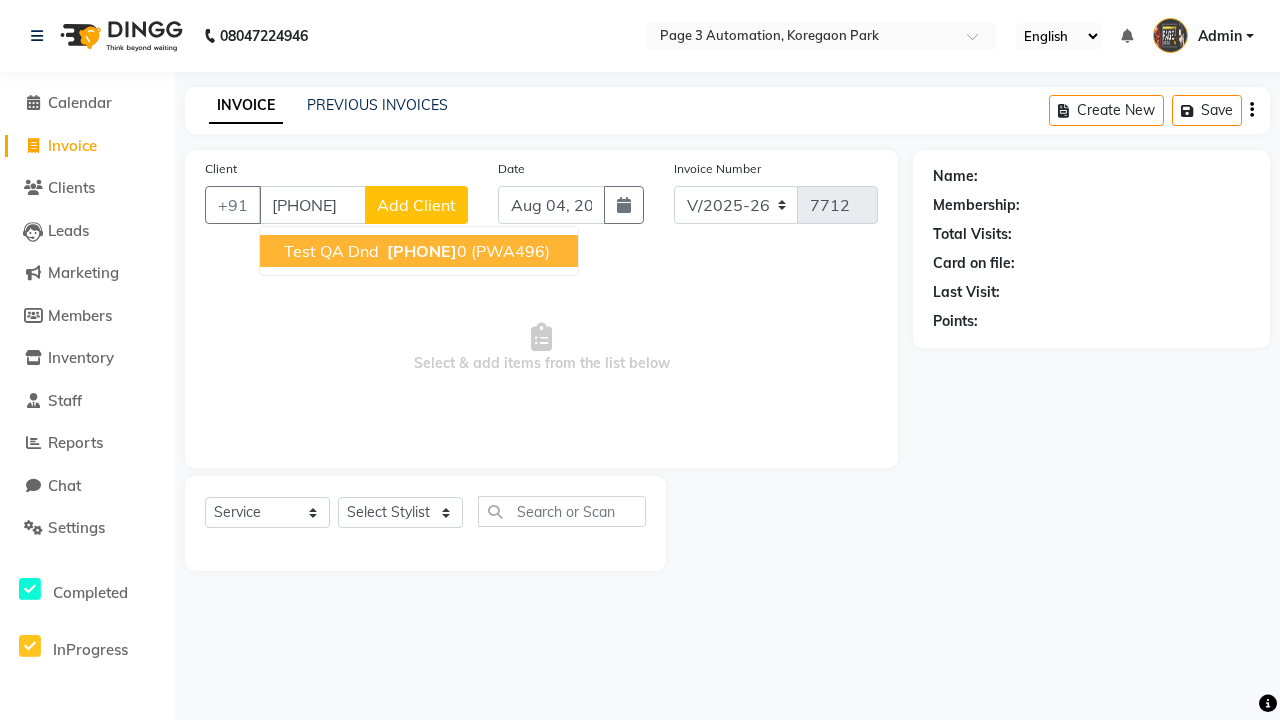 click on "[PHONE]" at bounding box center (422, 251) 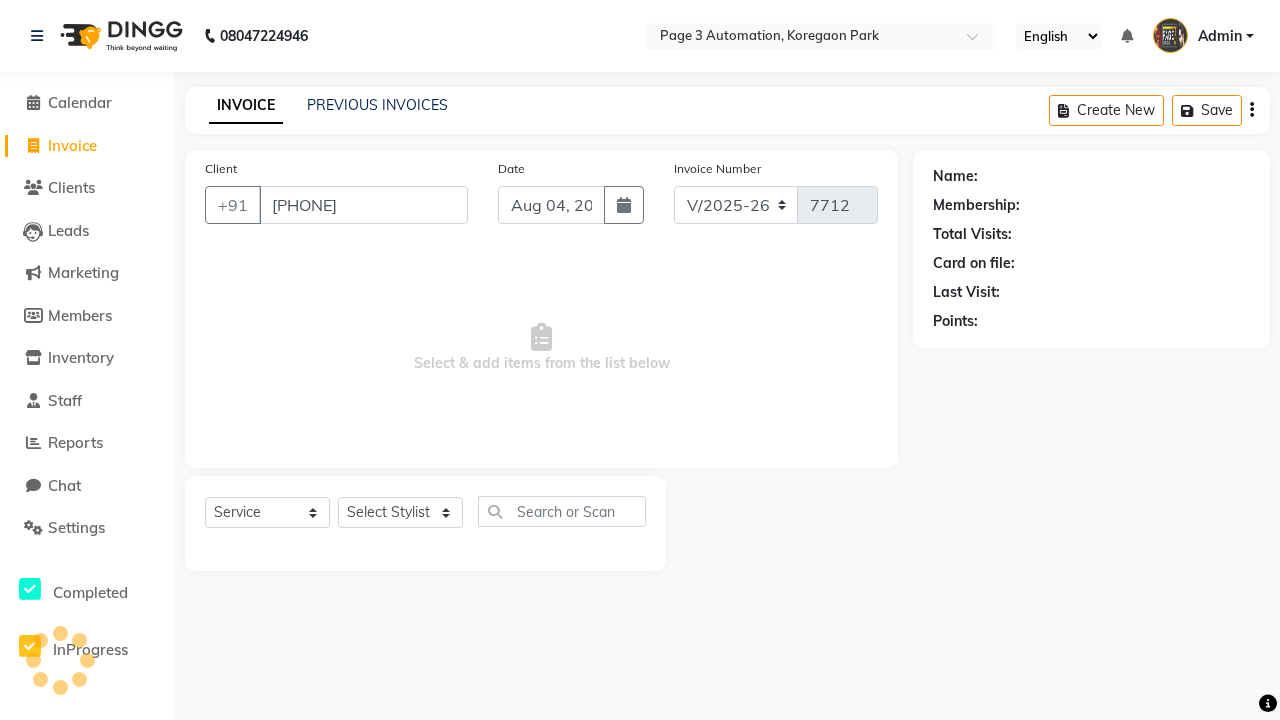 type on "[PHONE]" 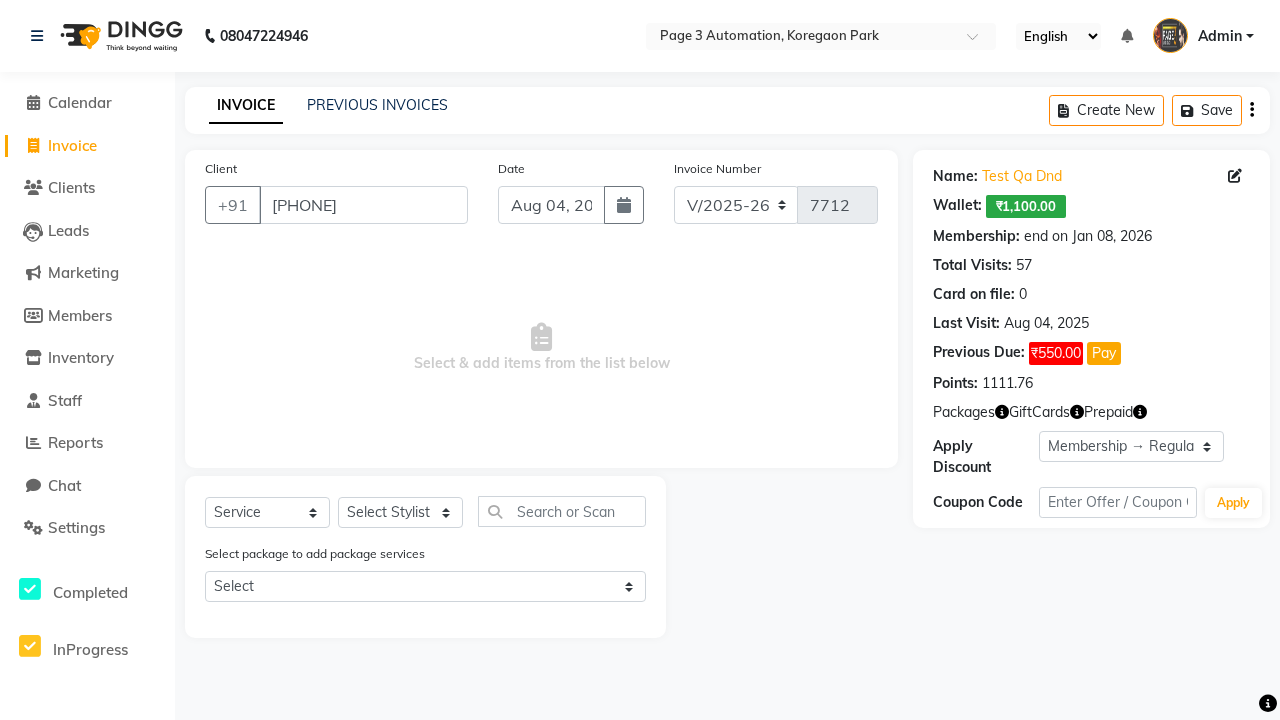 select on "0:" 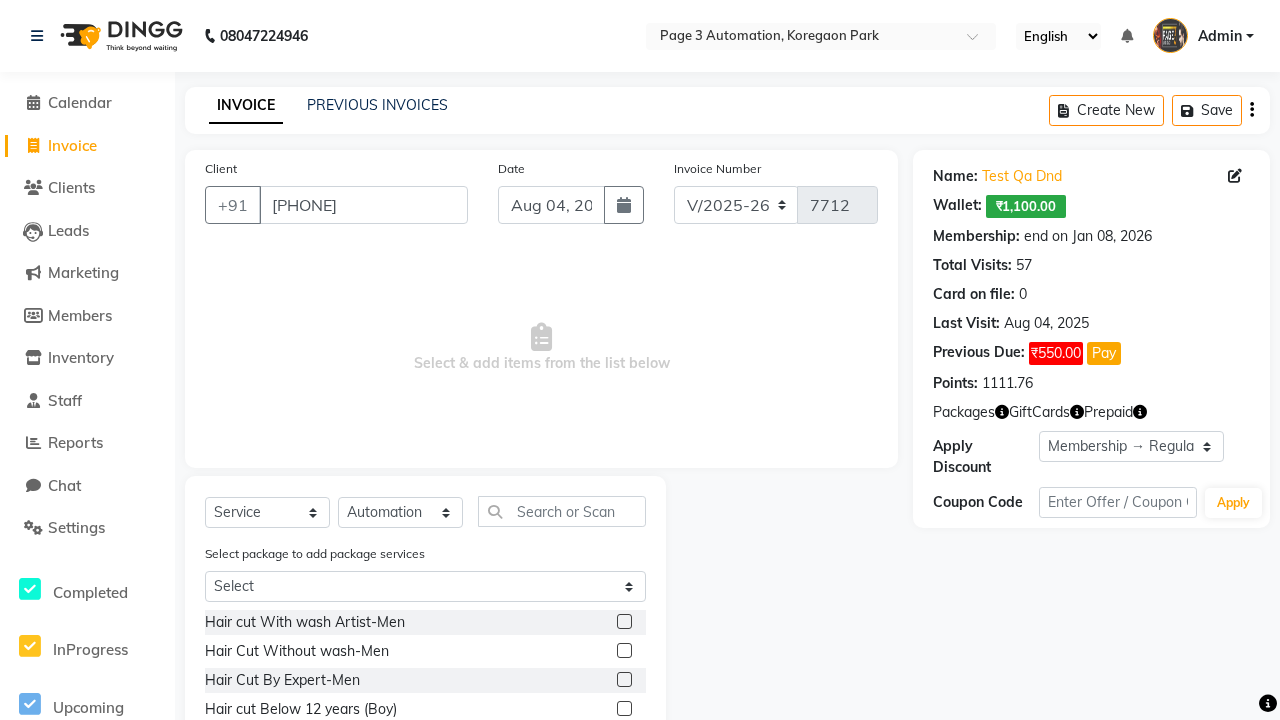 click 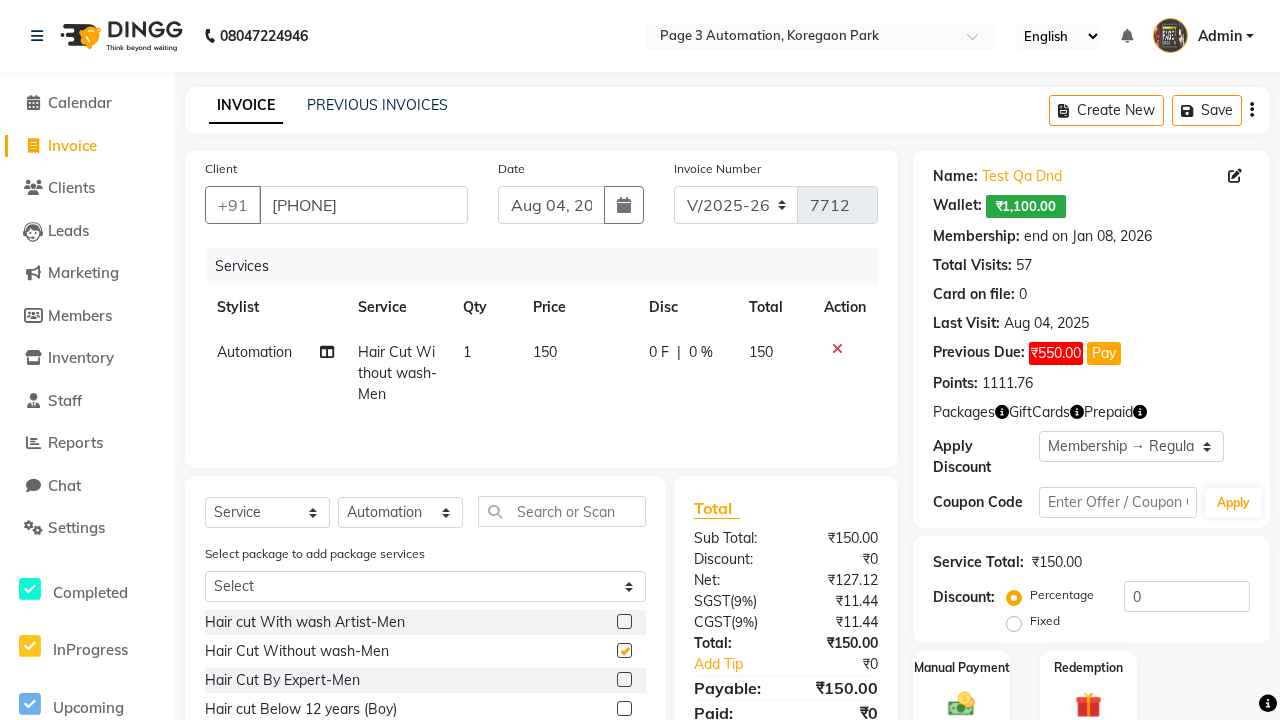 checkbox on "false" 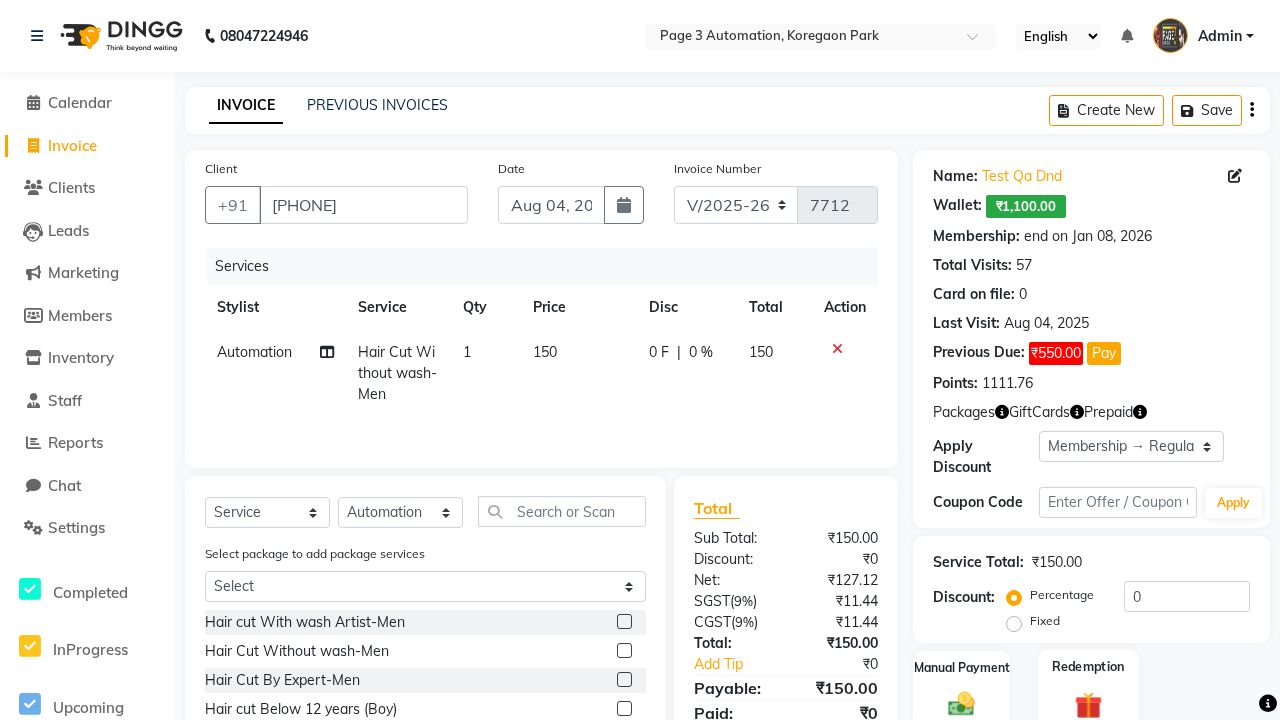 click 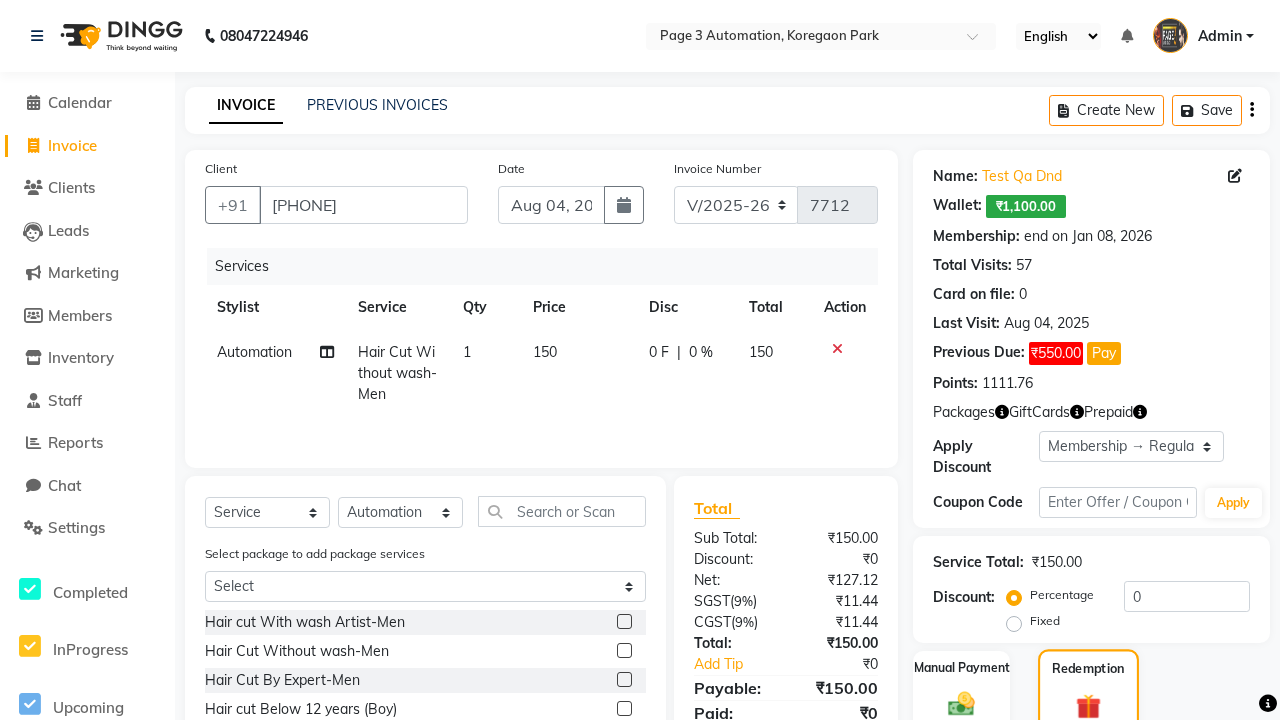 scroll, scrollTop: 214, scrollLeft: 0, axis: vertical 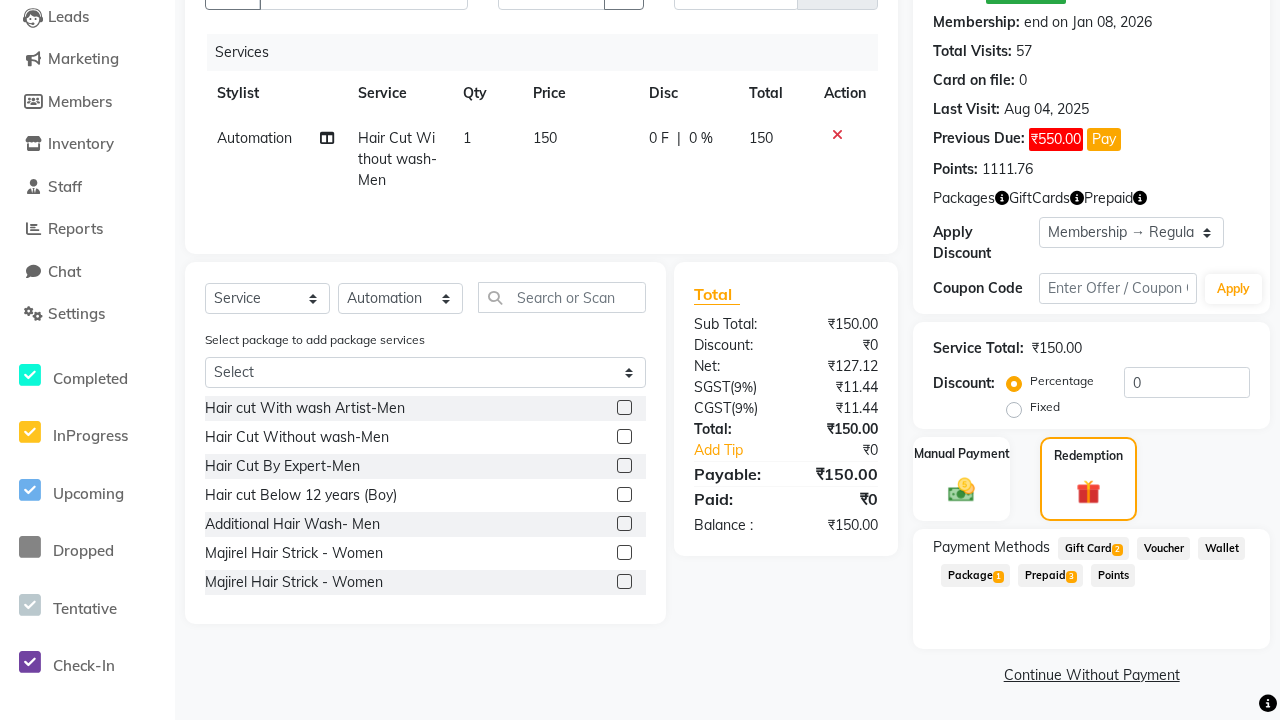 click on "Wallet" 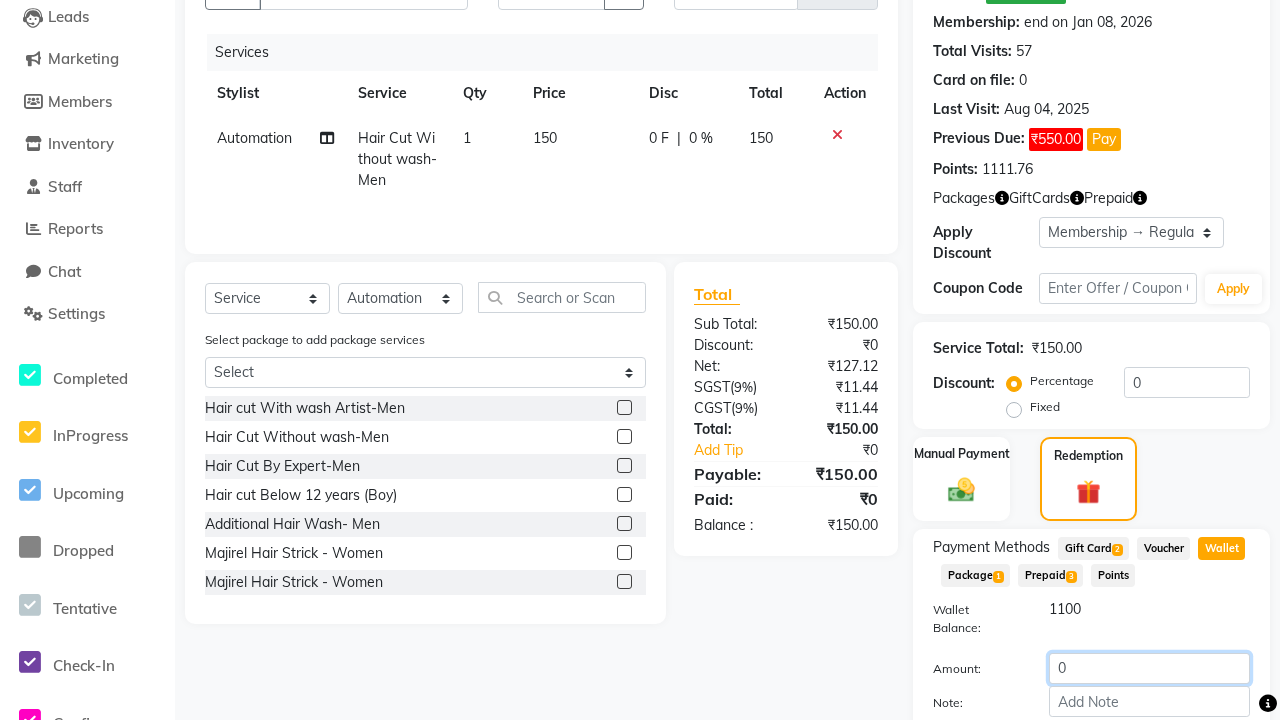 click on "0" 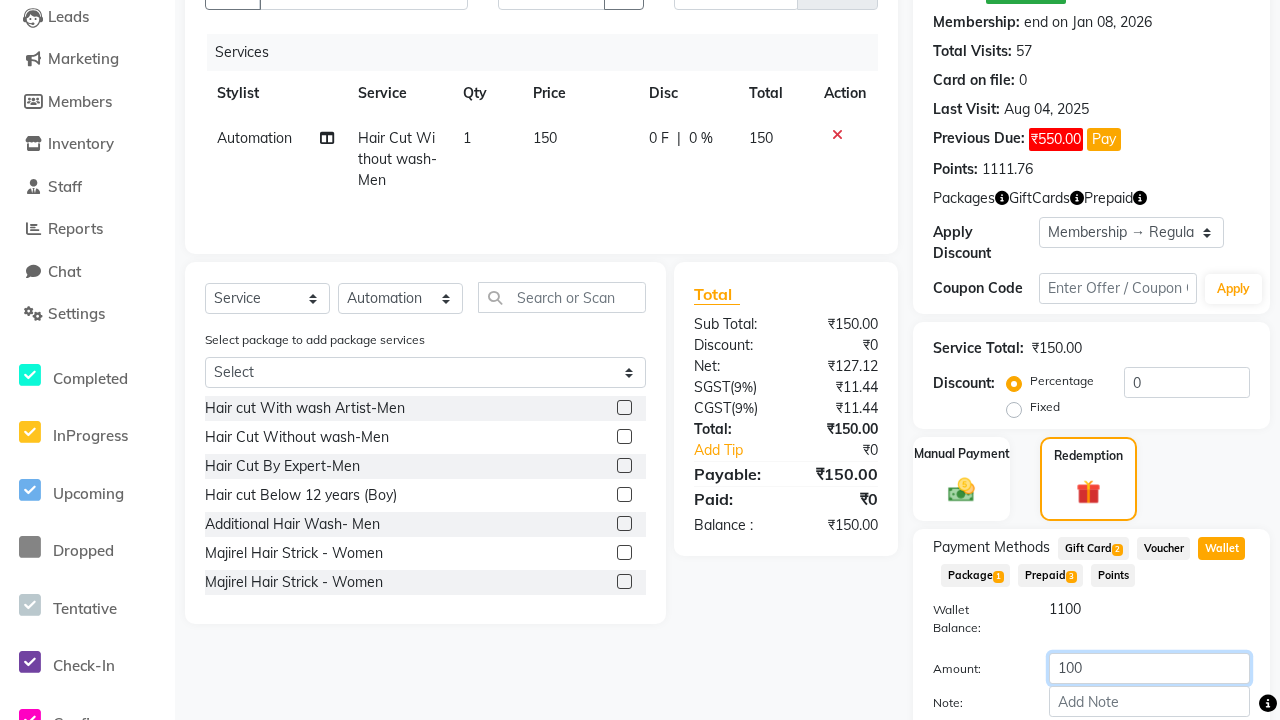 type on "100" 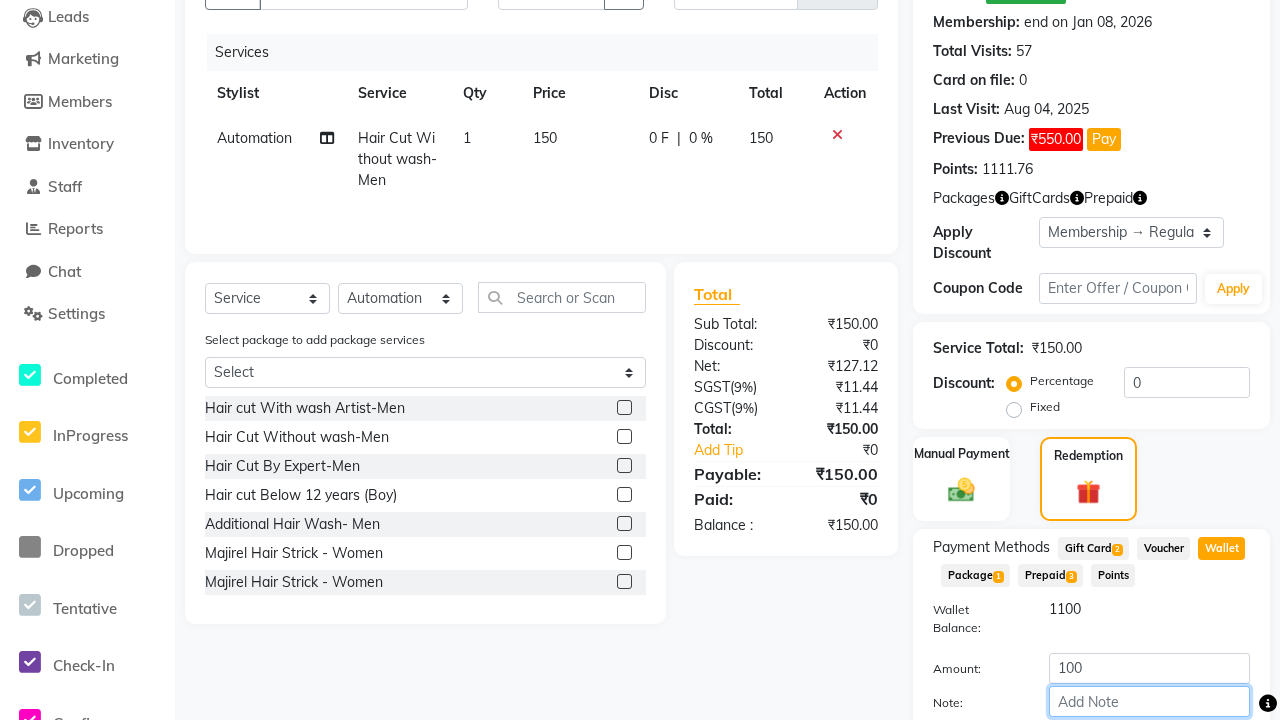 click on "Note:" at bounding box center [1149, 701] 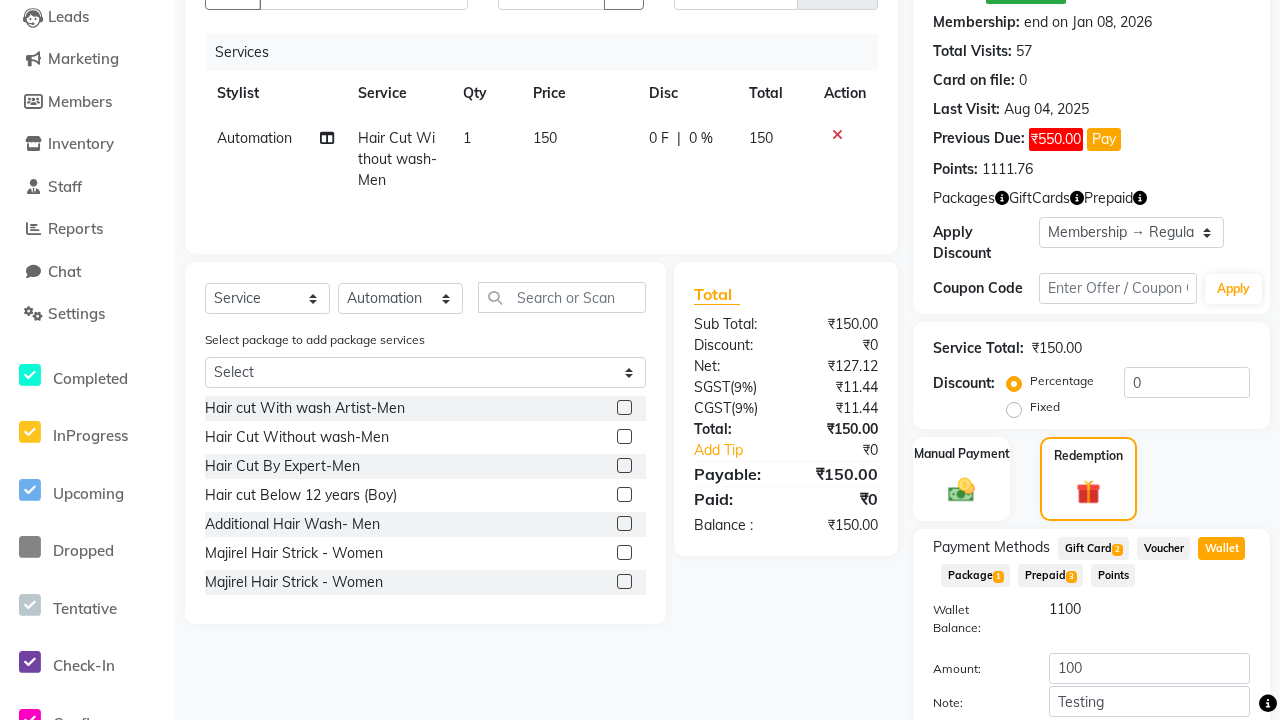 click on "Add Payment" 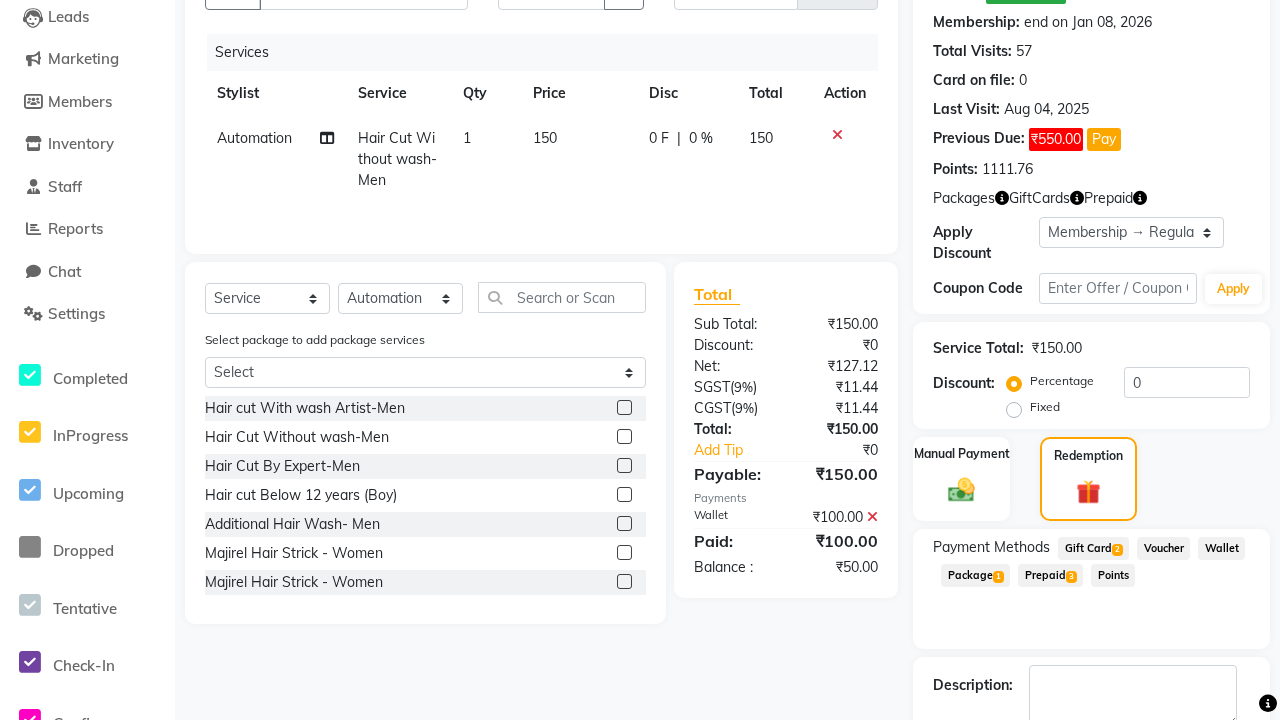 scroll, scrollTop: 244, scrollLeft: 0, axis: vertical 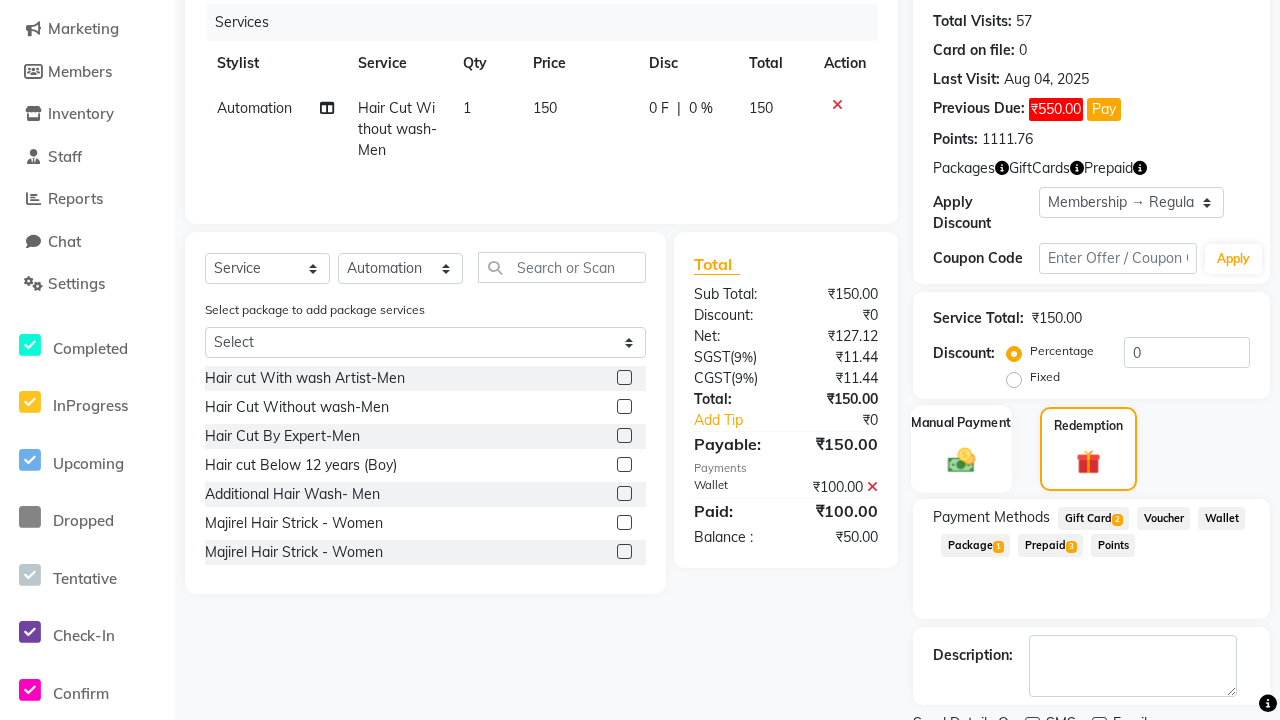 click 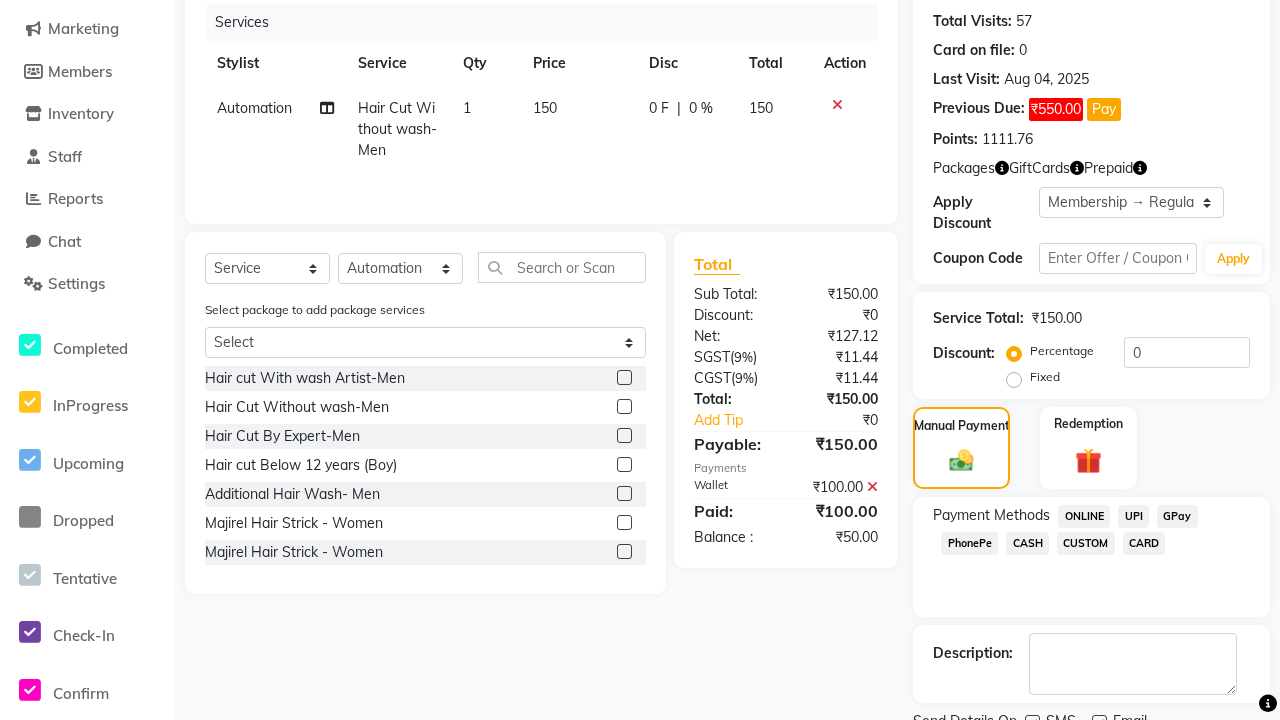 click on "ONLINE" 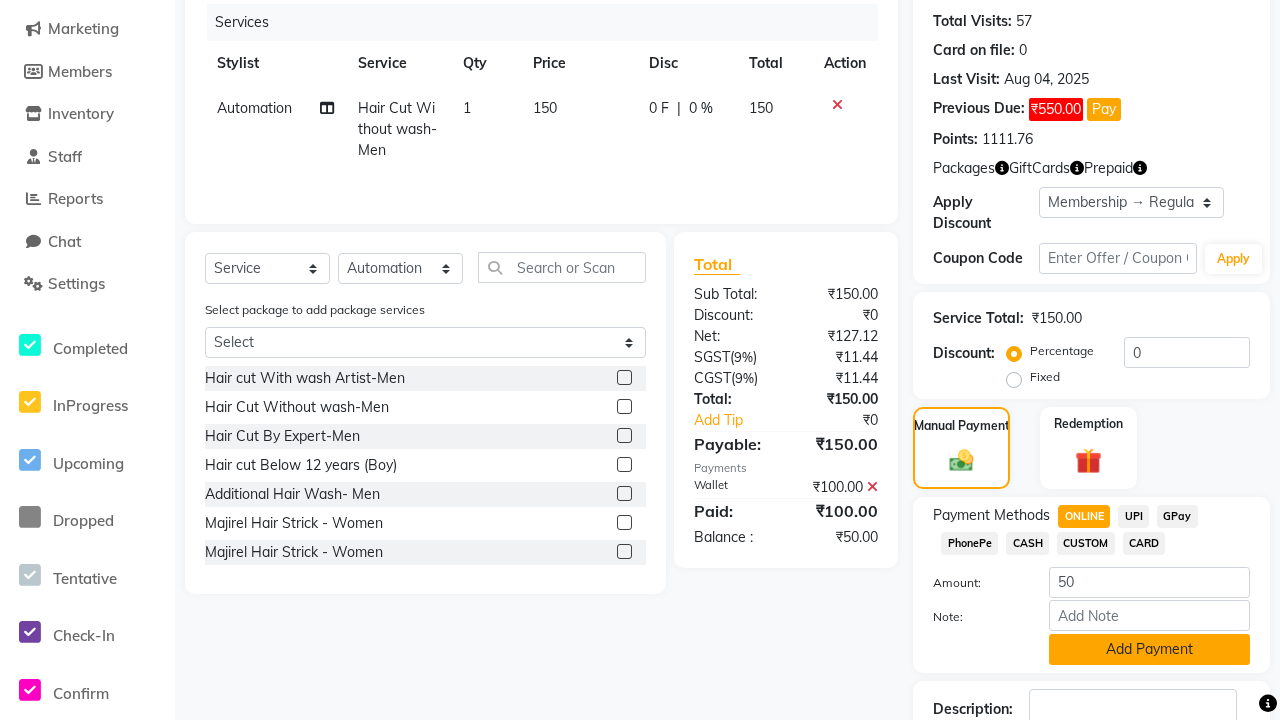 click on "Add Payment" 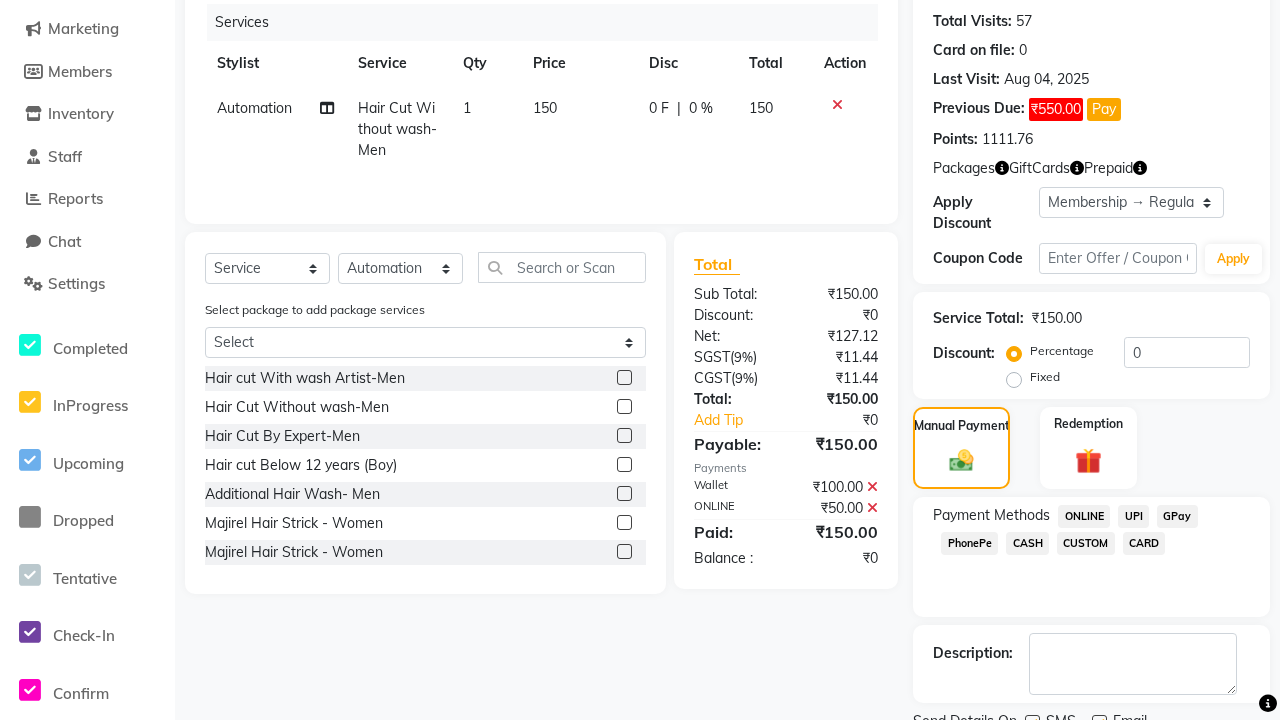 click 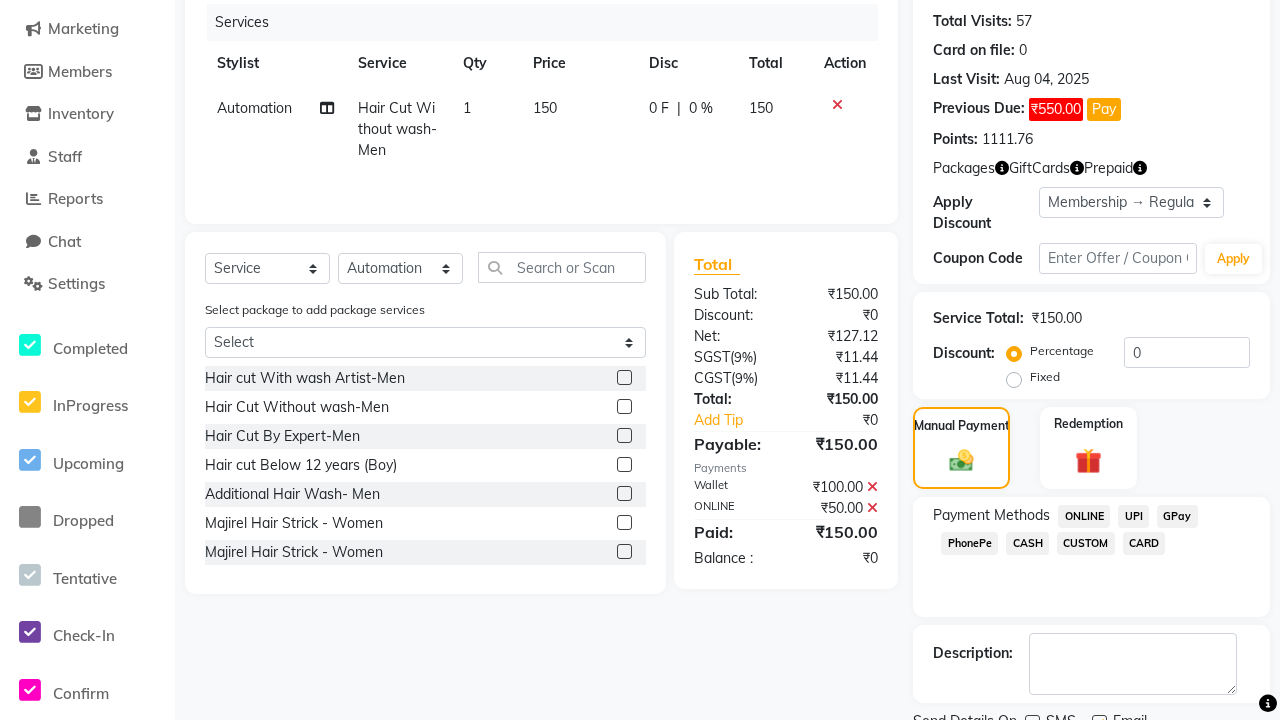 scroll, scrollTop: 253, scrollLeft: 0, axis: vertical 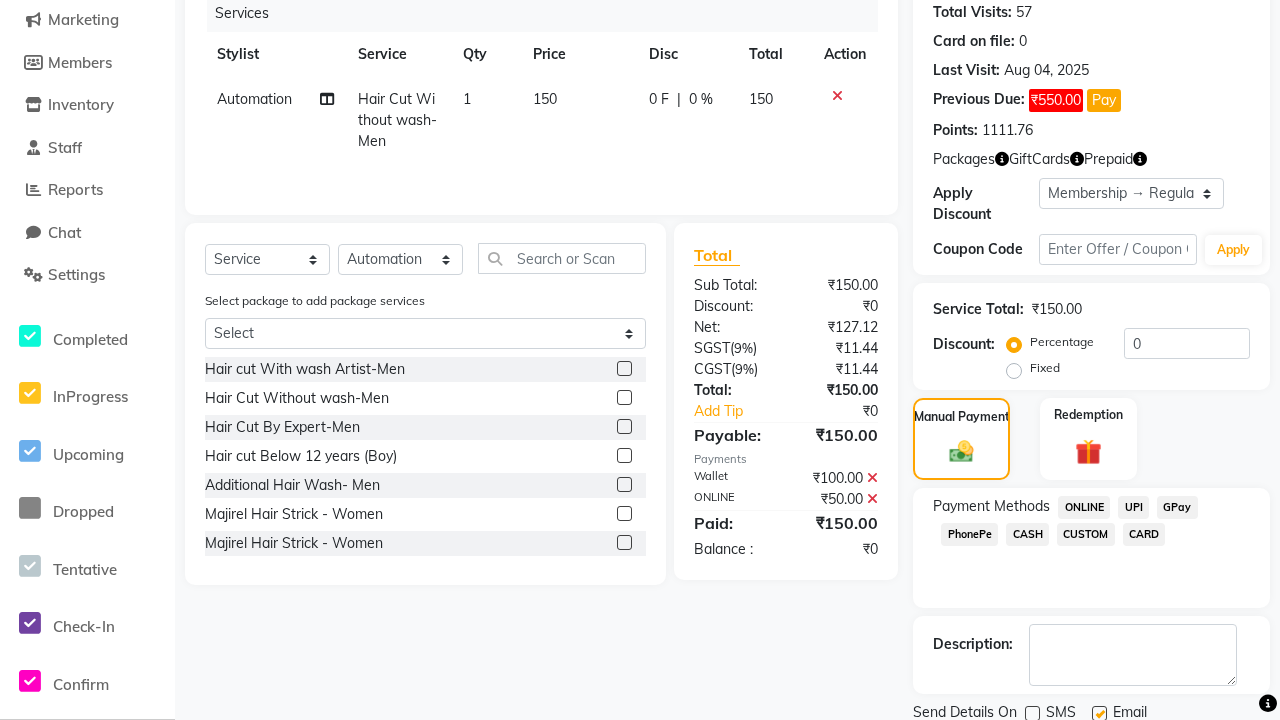 click 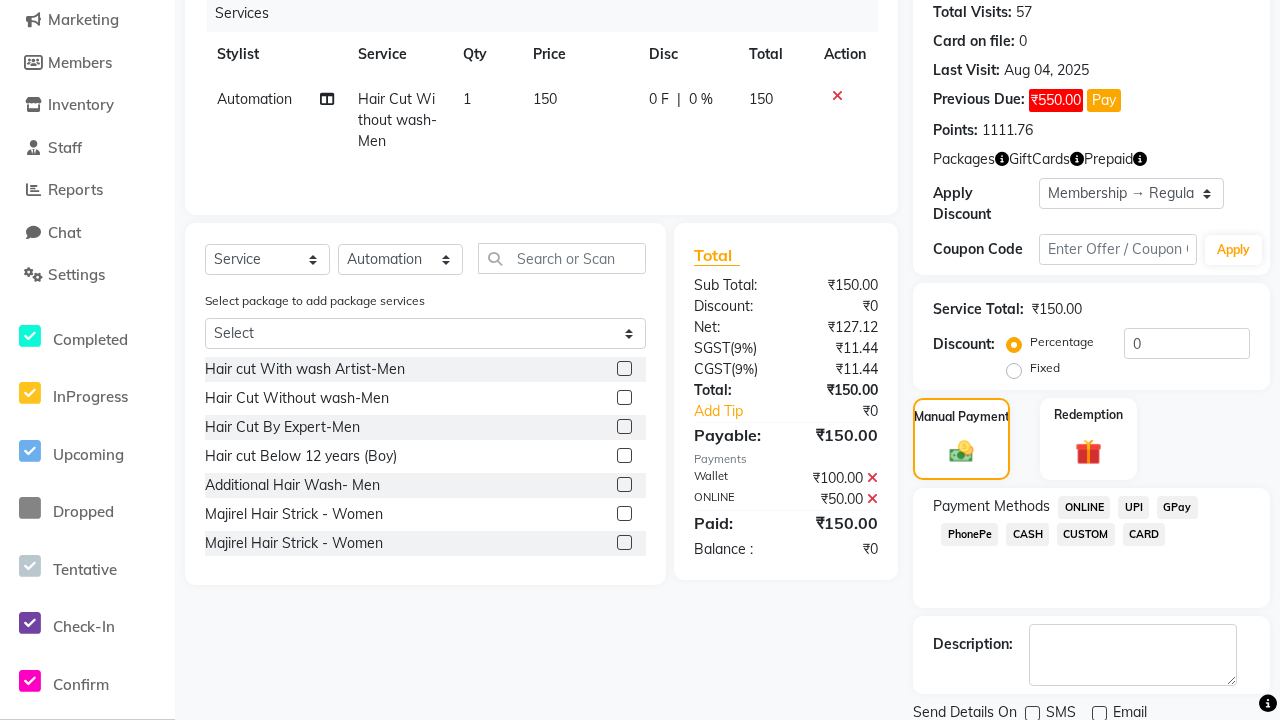 click on "Checkout" 